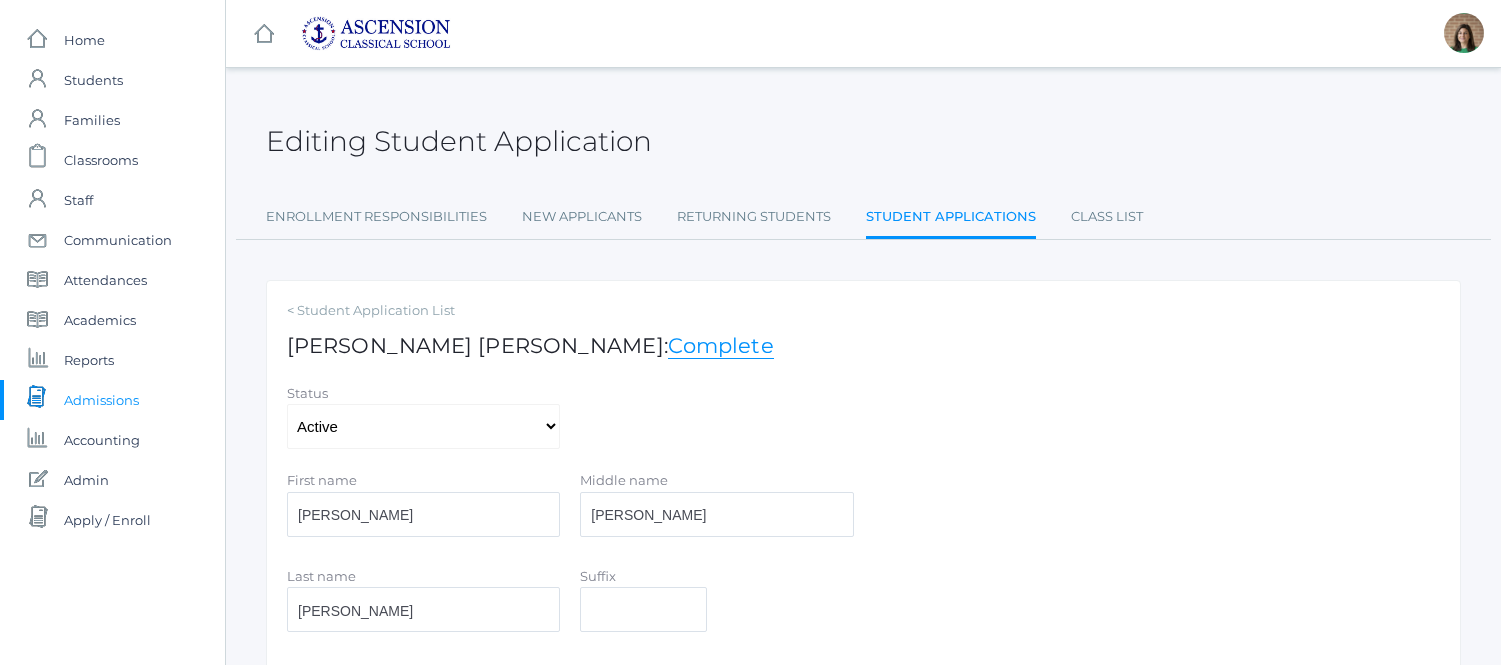scroll, scrollTop: 0, scrollLeft: 0, axis: both 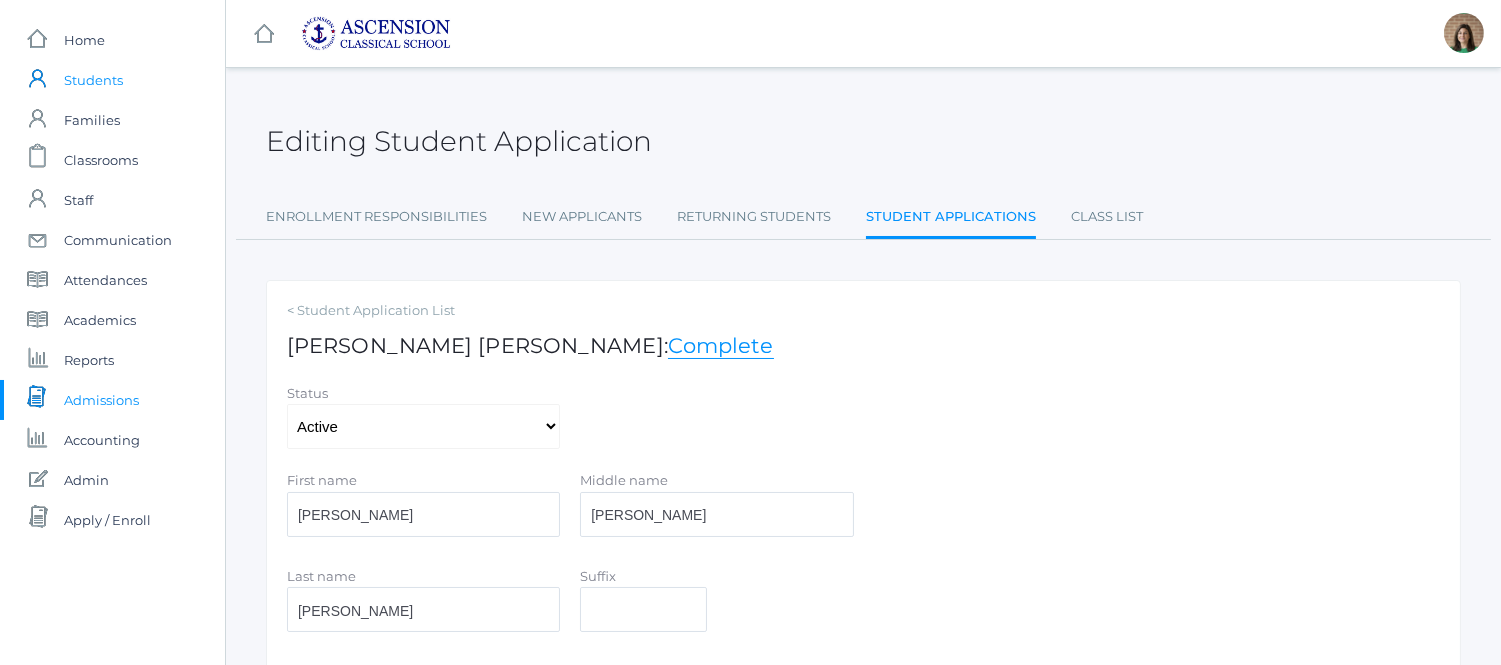 click on "Students" at bounding box center [93, 80] 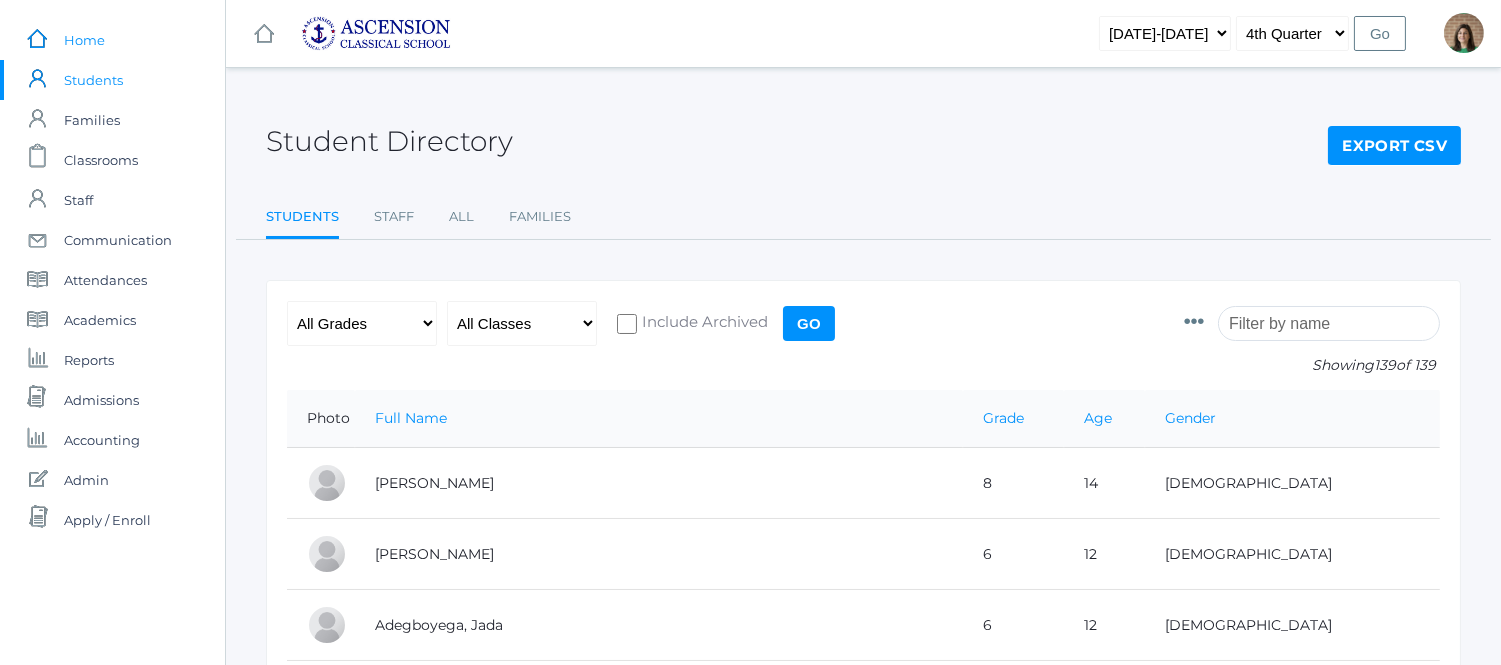 click on "Home" at bounding box center (84, 40) 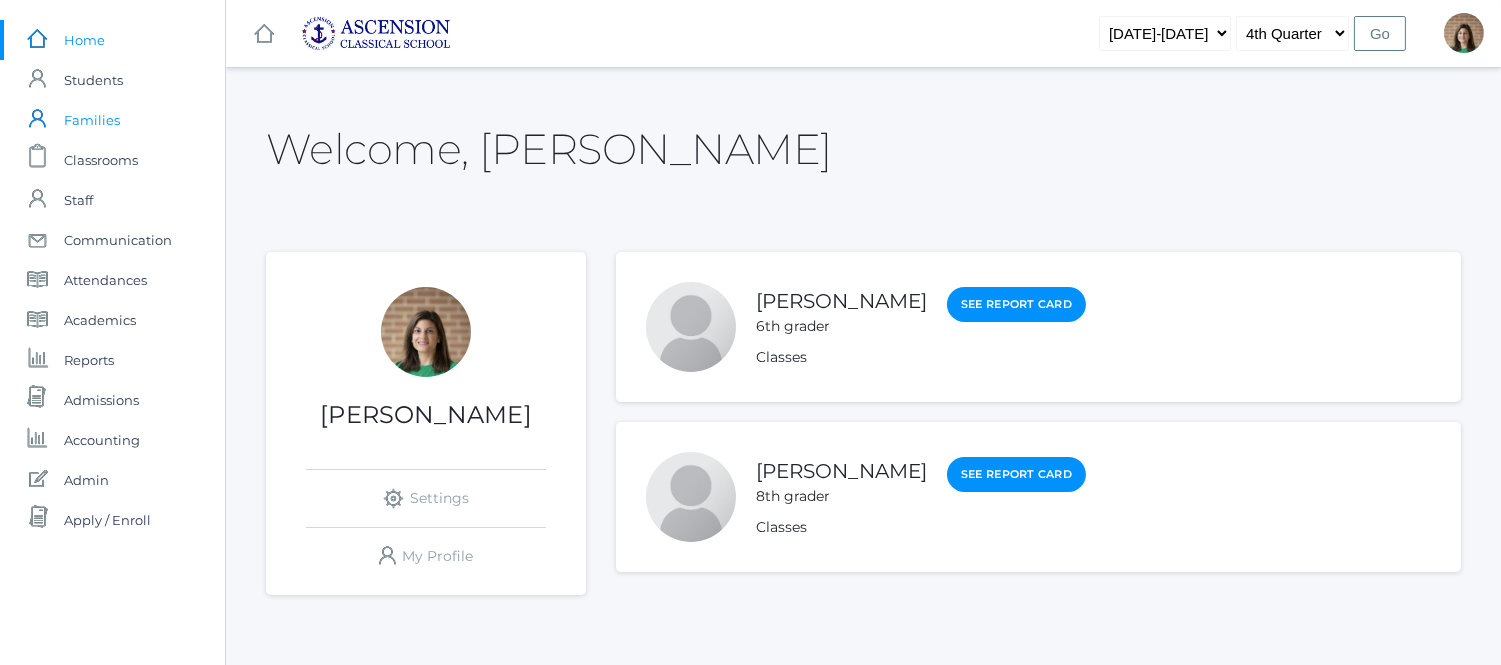 click on "Families" at bounding box center (92, 120) 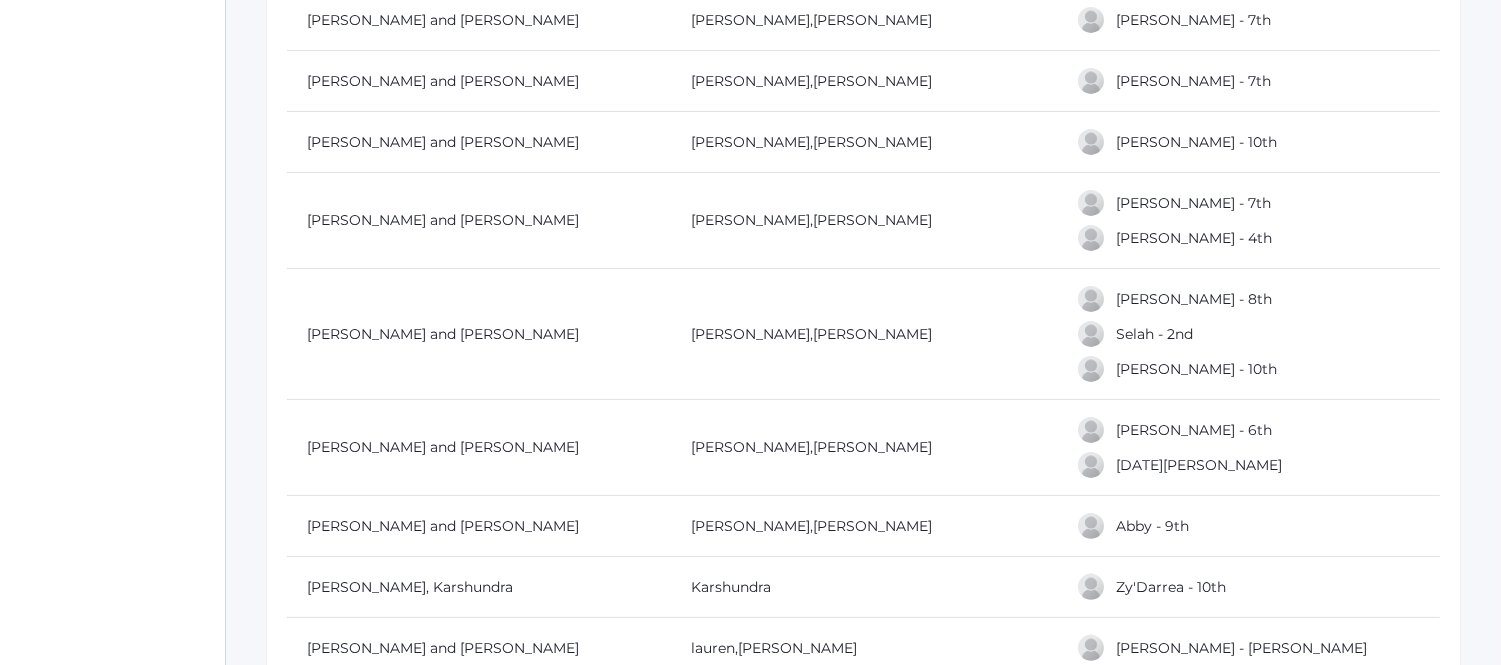 scroll, scrollTop: 1175, scrollLeft: 0, axis: vertical 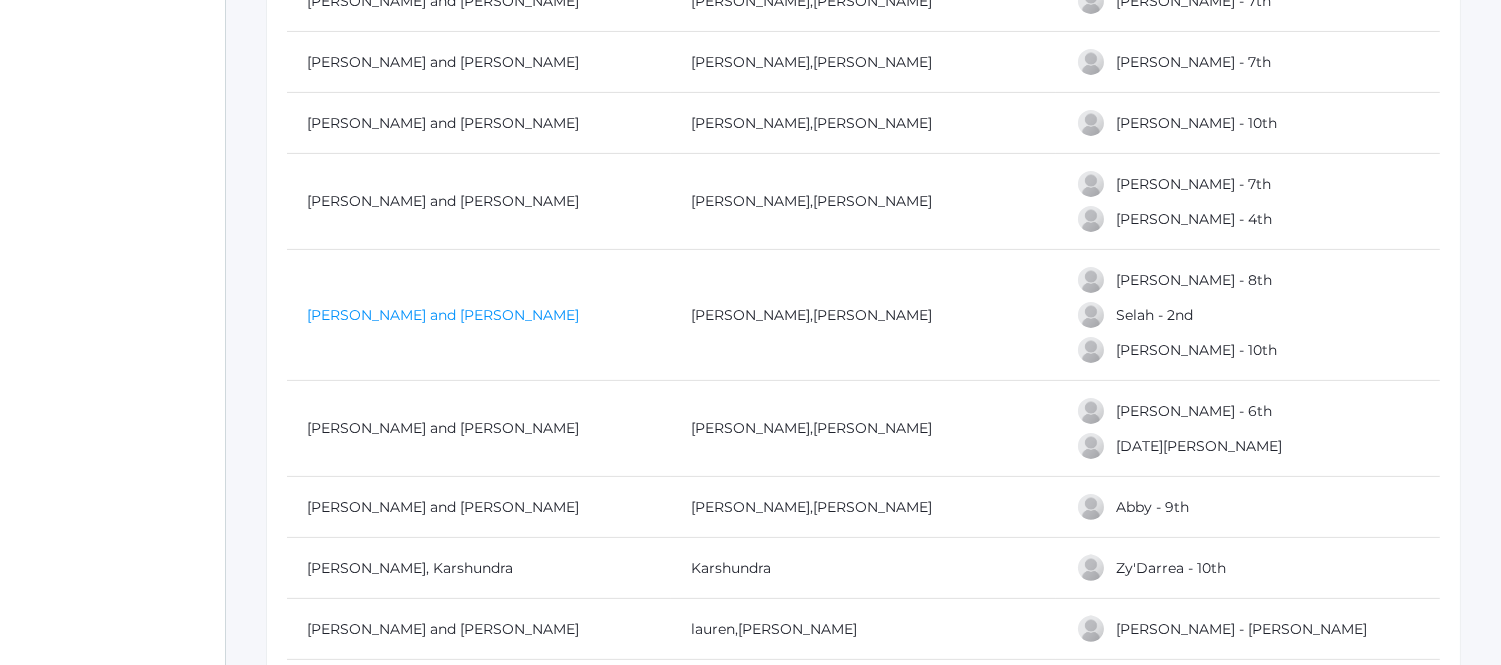 click on "Chartier, Blaine and Kelly" at bounding box center [443, 315] 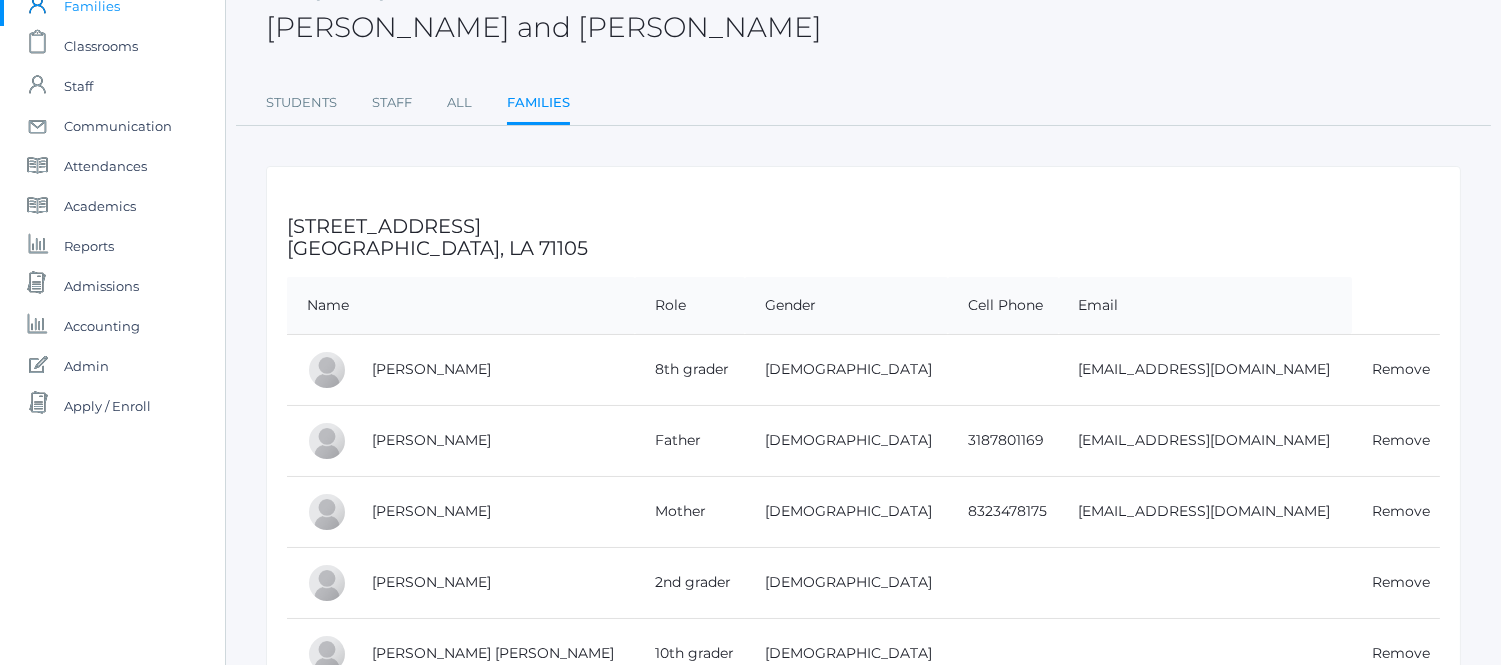 scroll, scrollTop: 110, scrollLeft: 0, axis: vertical 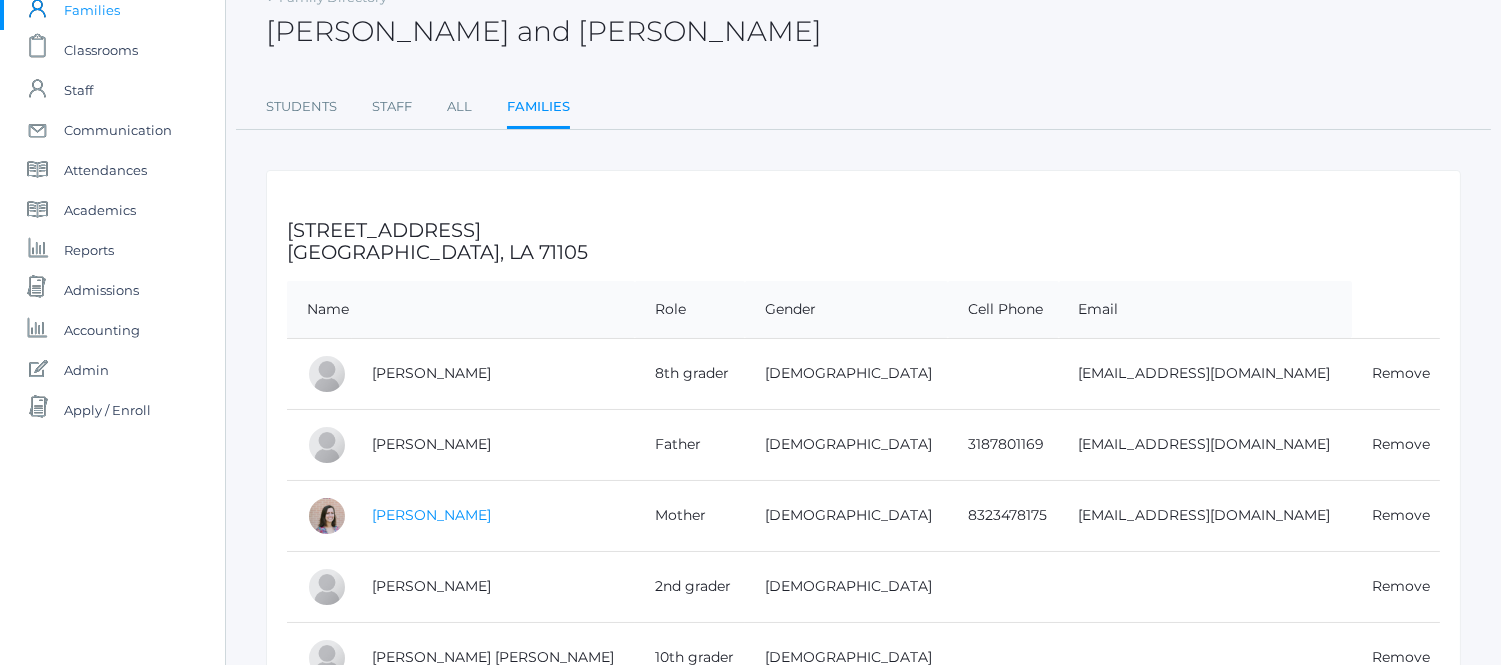 click on "[PERSON_NAME]" at bounding box center (431, 515) 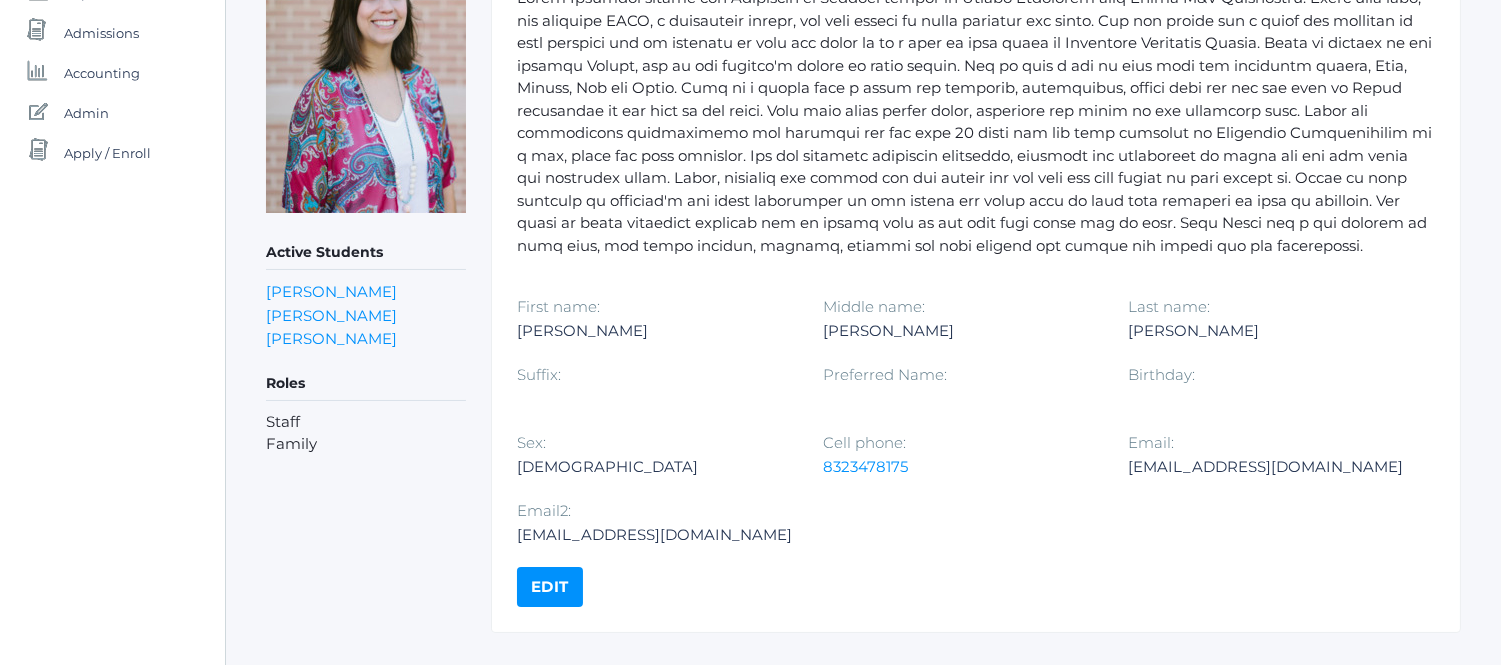 scroll, scrollTop: 368, scrollLeft: 0, axis: vertical 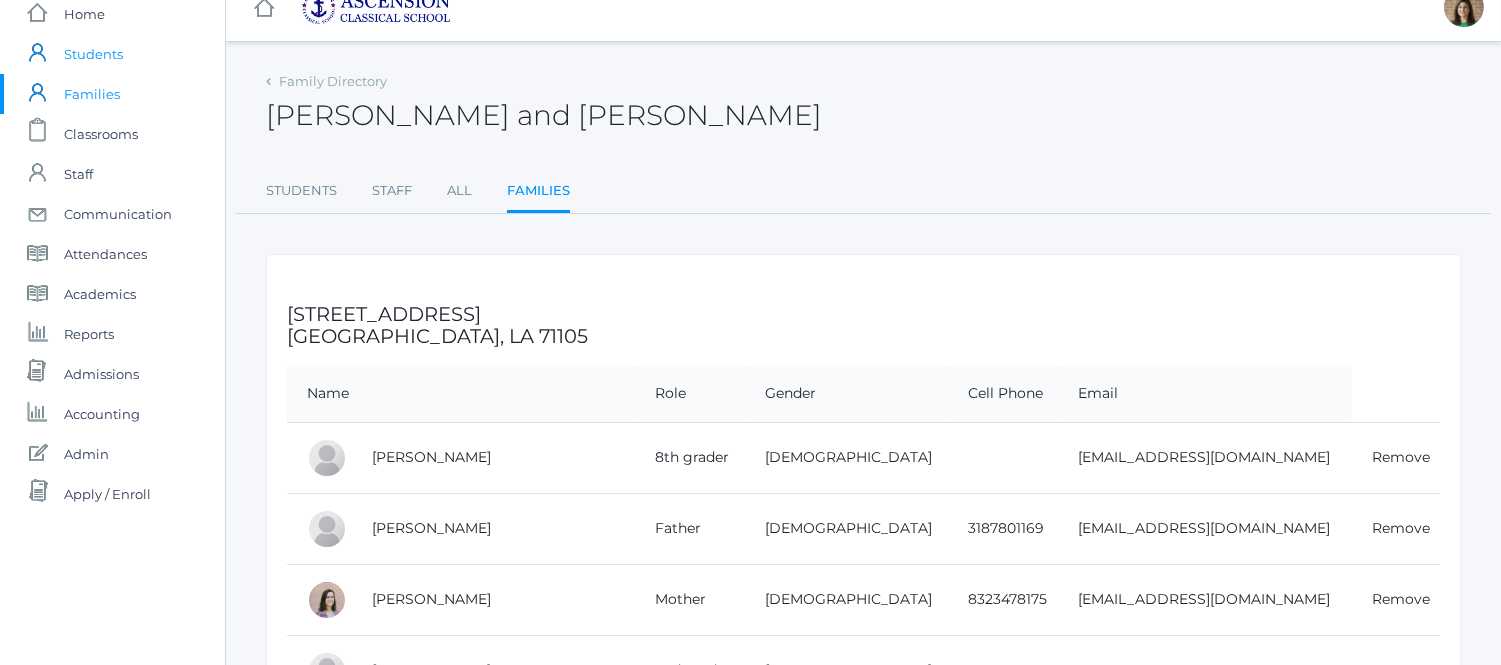 click on "Students" at bounding box center [93, 54] 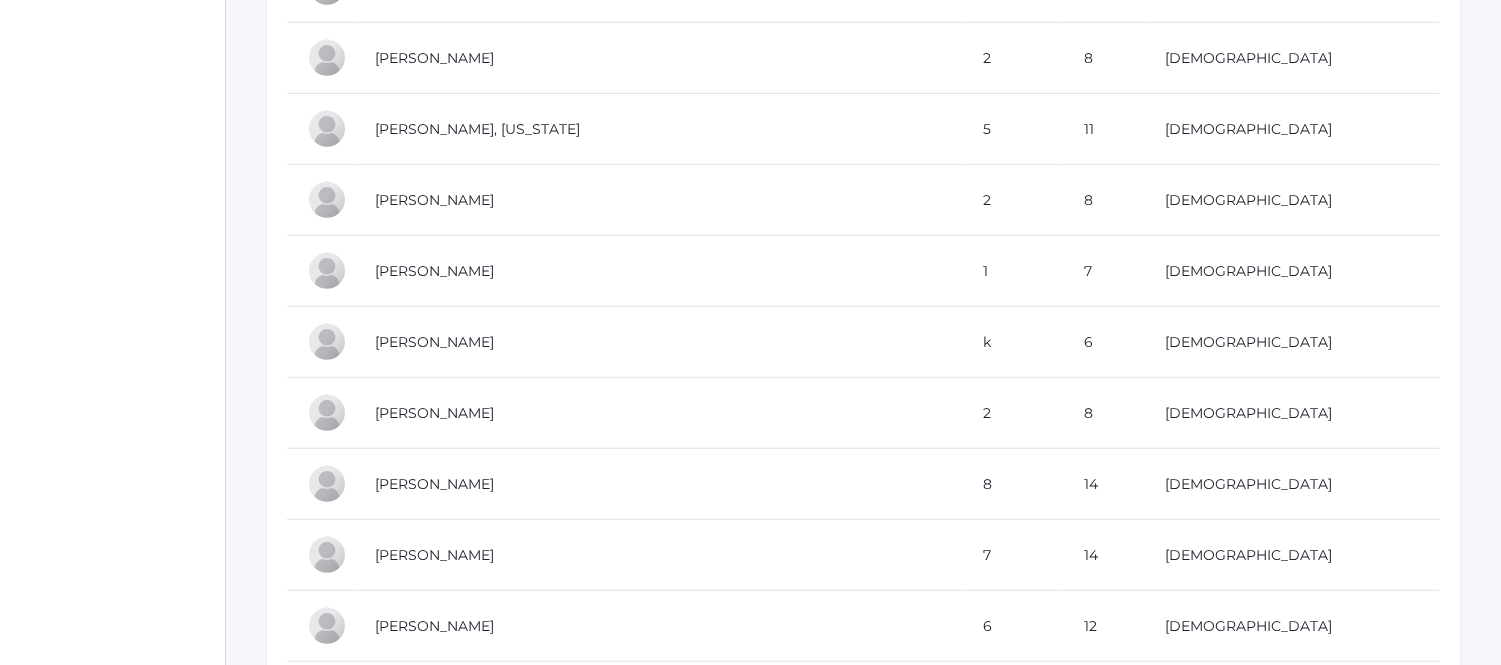 scroll, scrollTop: 2774, scrollLeft: 0, axis: vertical 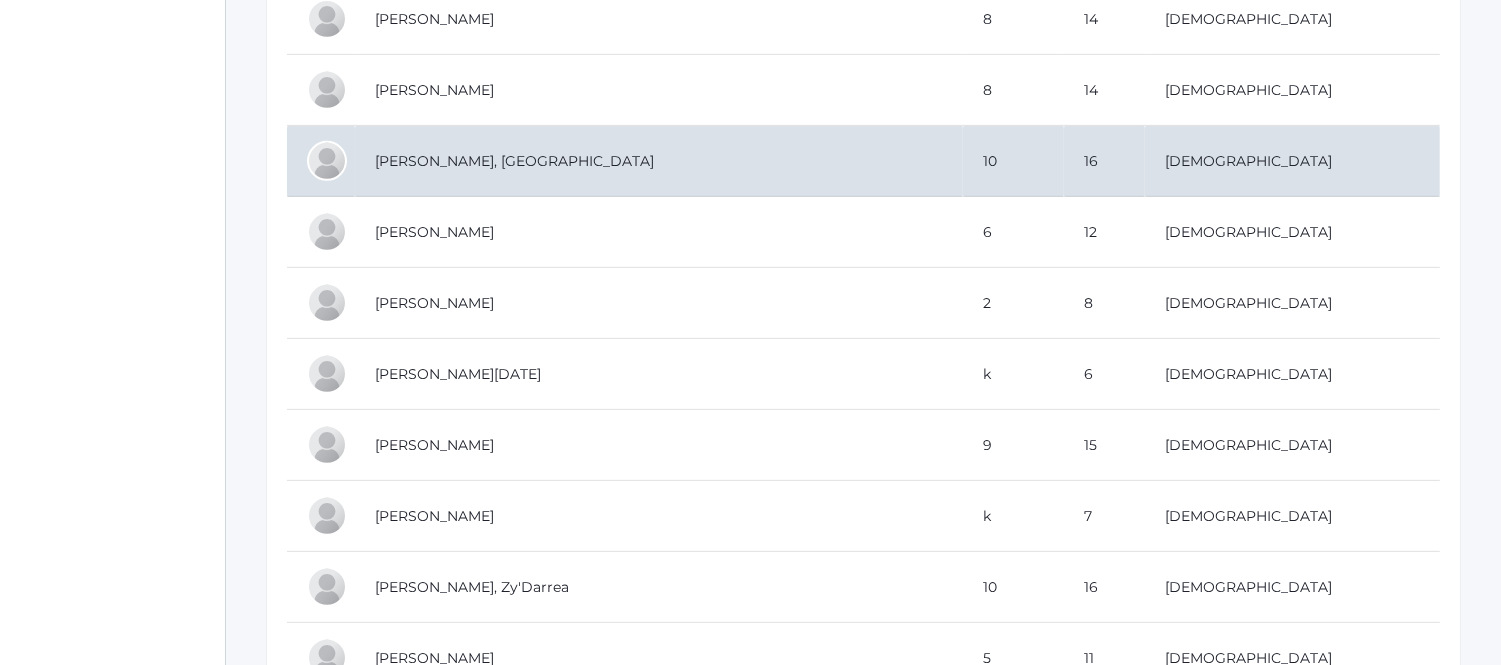 click on "[PERSON_NAME], [GEOGRAPHIC_DATA]" at bounding box center (659, 161) 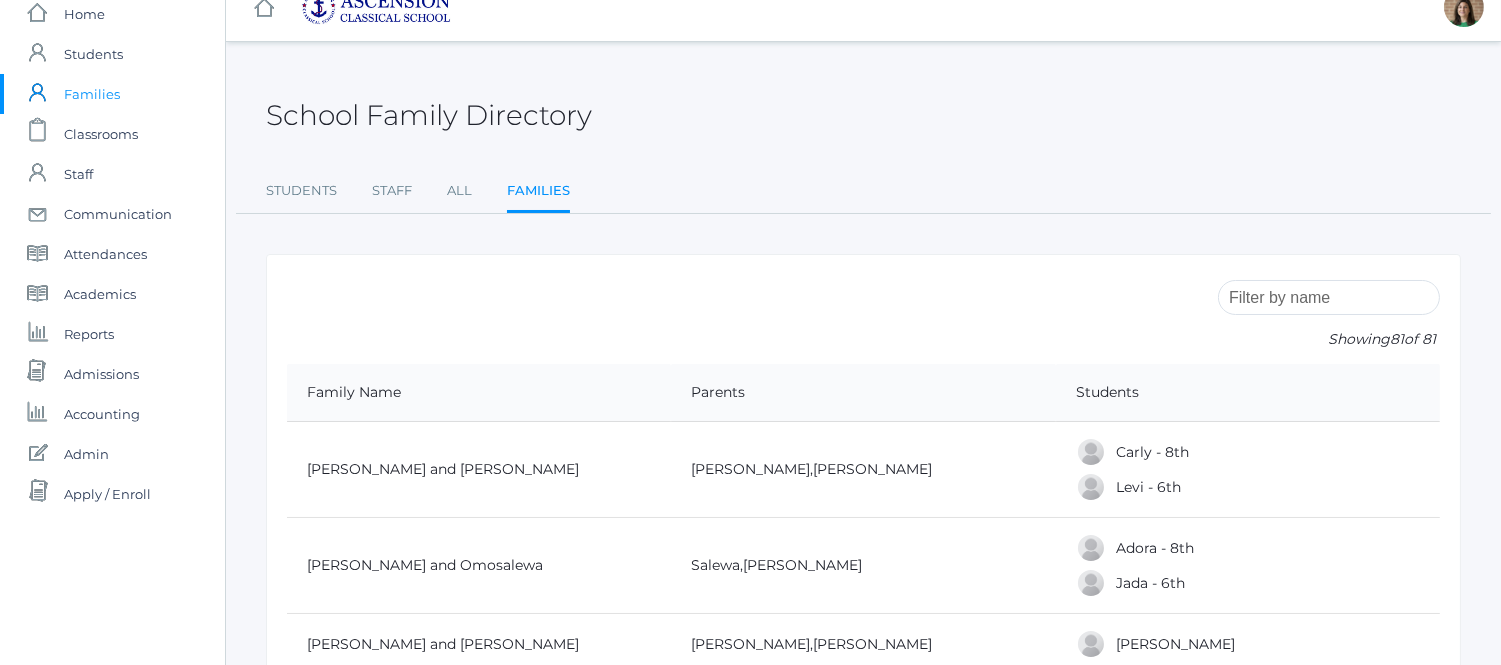 scroll, scrollTop: 1175, scrollLeft: 0, axis: vertical 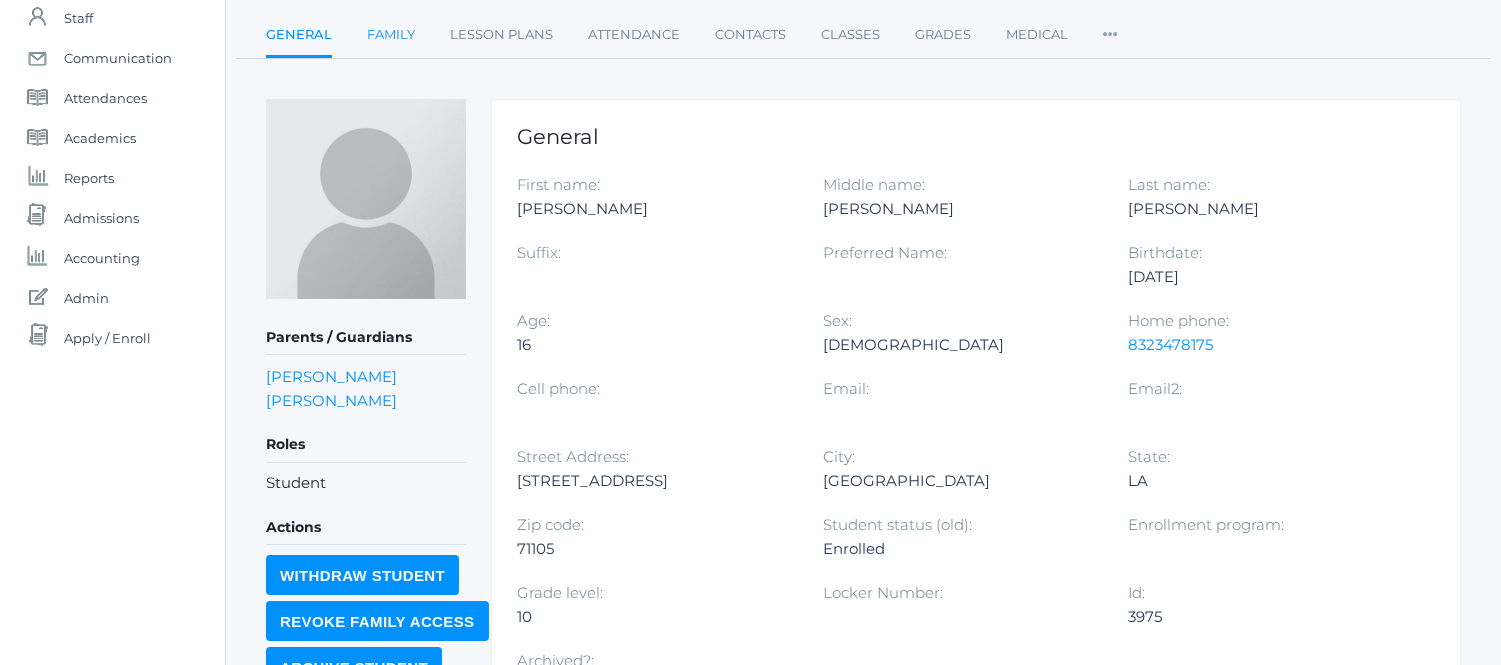 click on "Family" at bounding box center [391, 35] 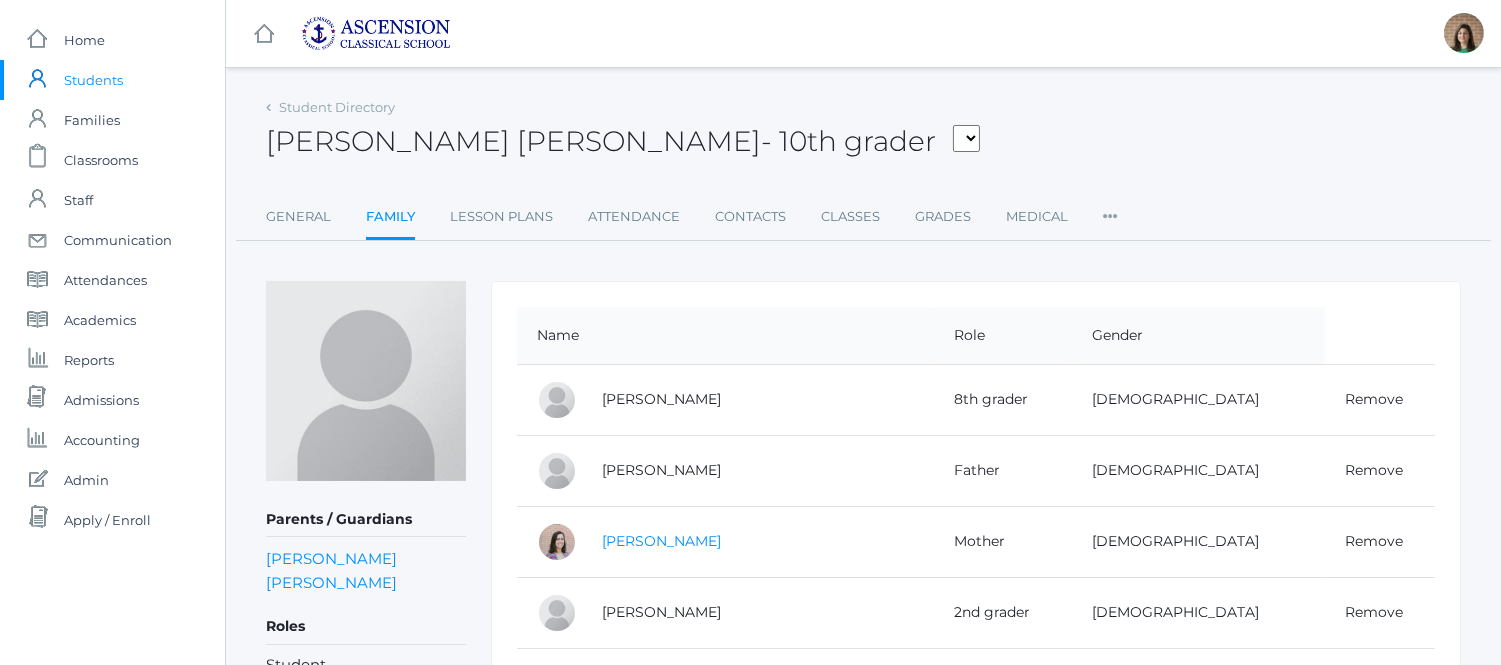 click on "[PERSON_NAME]" at bounding box center (661, 541) 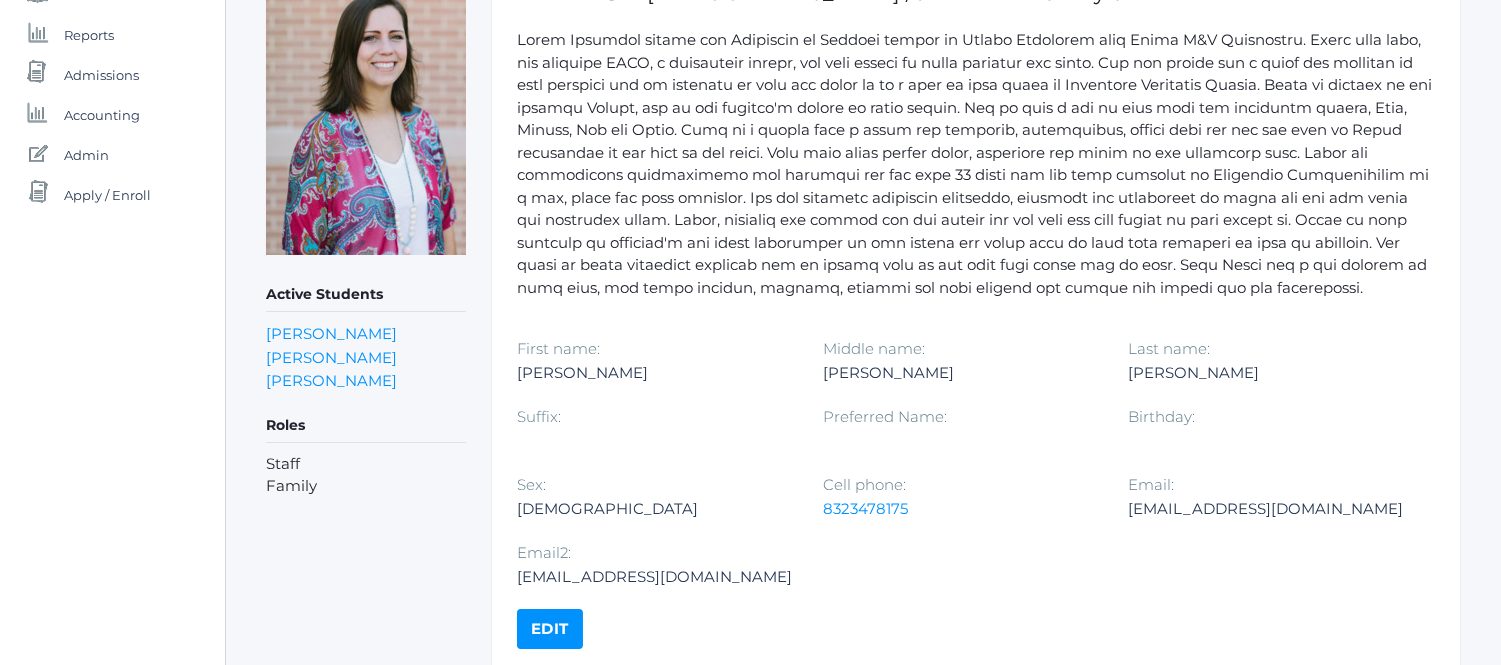 scroll, scrollTop: 405, scrollLeft: 0, axis: vertical 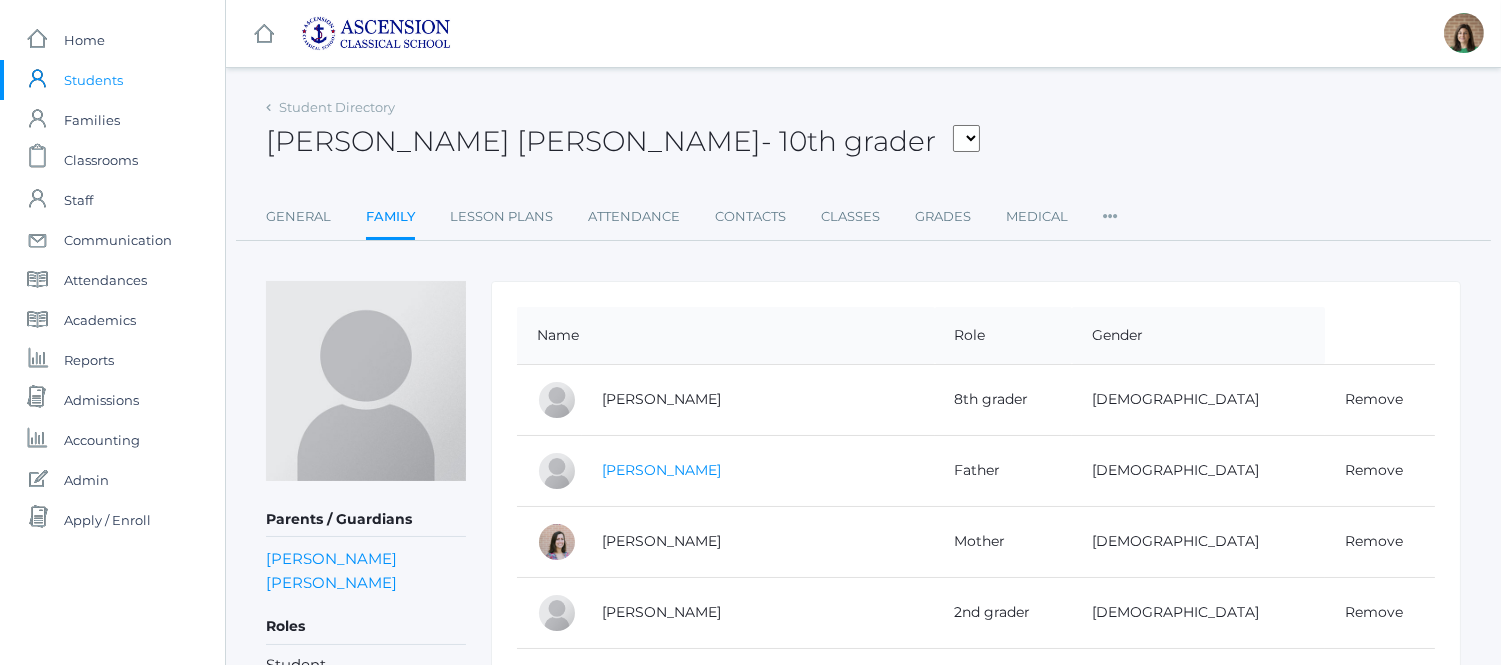click on "Blaine Chartier" at bounding box center (661, 470) 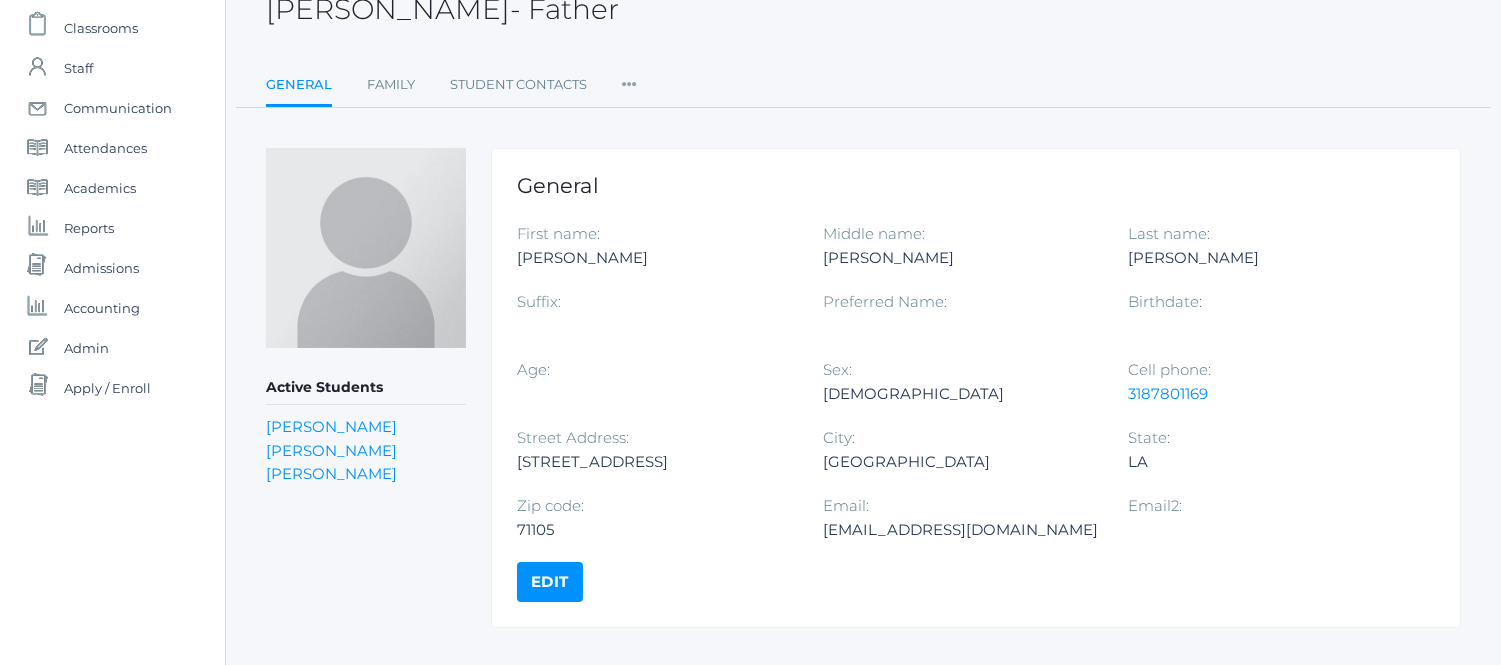 scroll, scrollTop: 0, scrollLeft: 0, axis: both 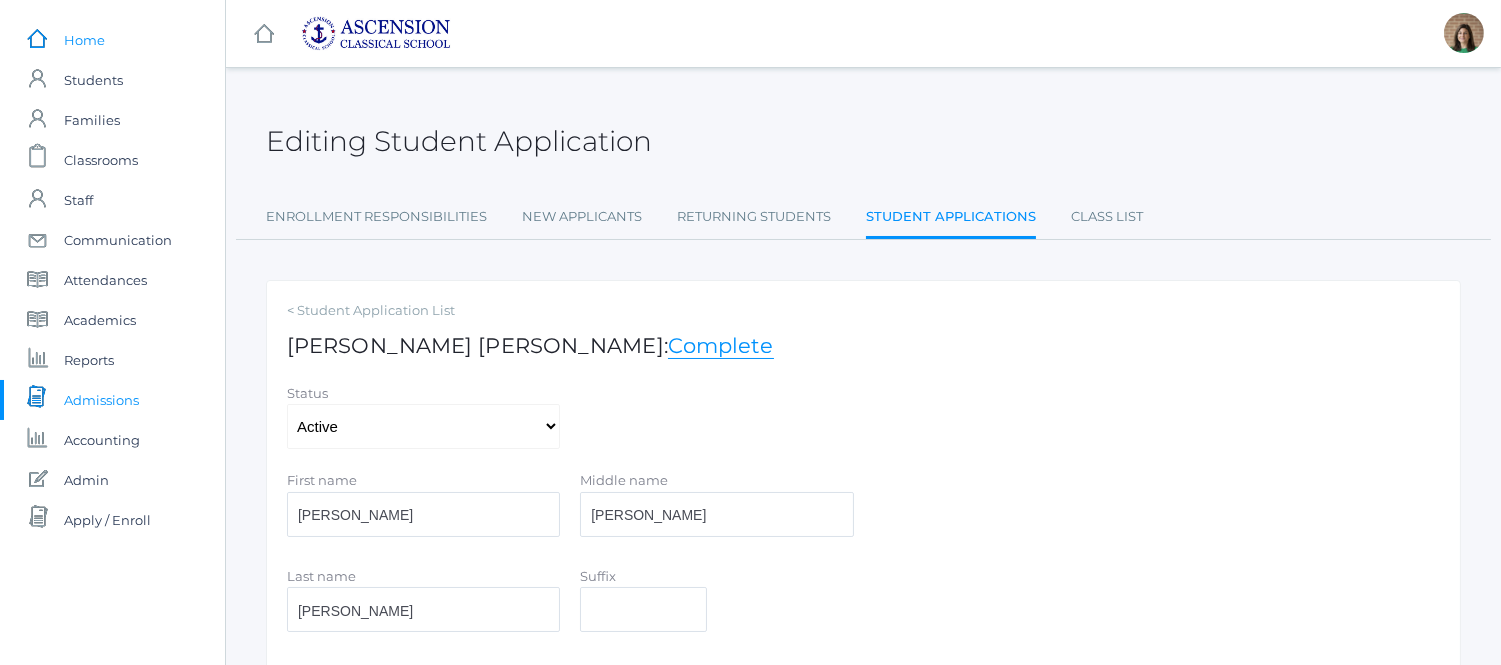 click on "Home" at bounding box center [84, 40] 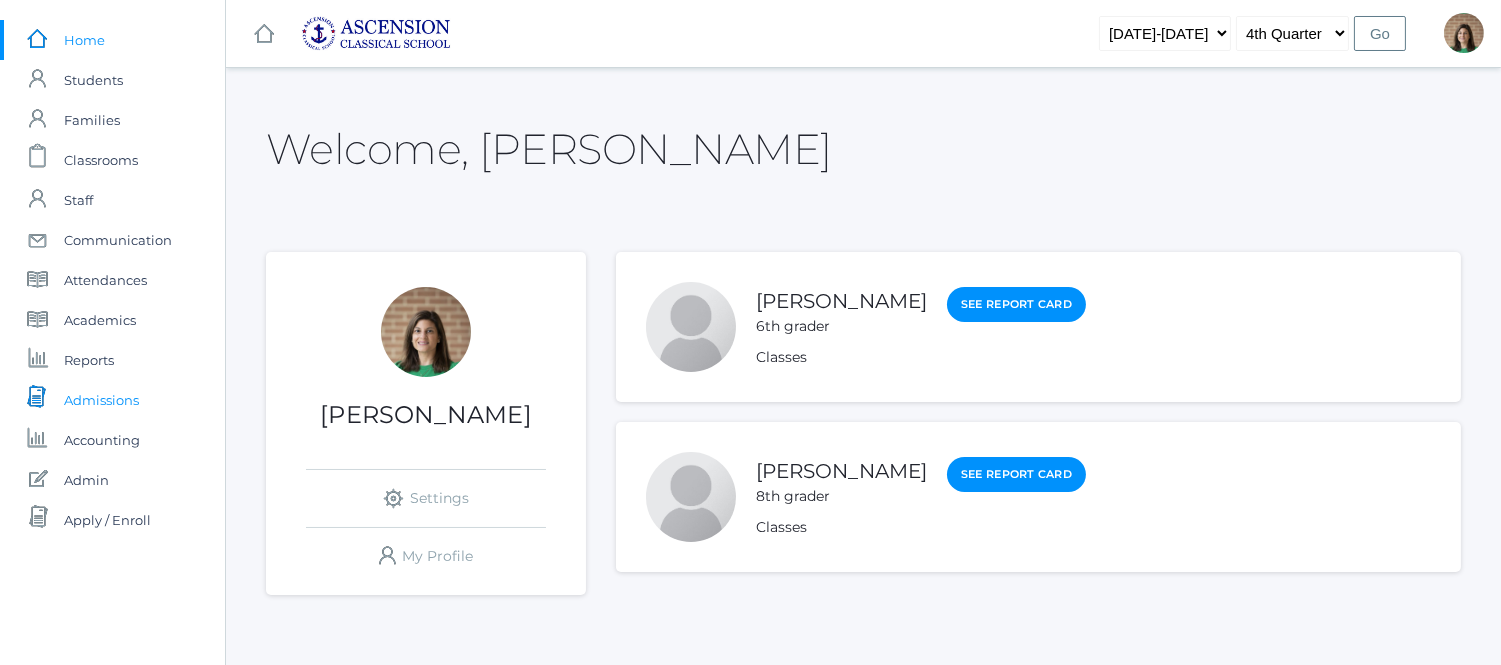 click on "Admissions" at bounding box center (101, 400) 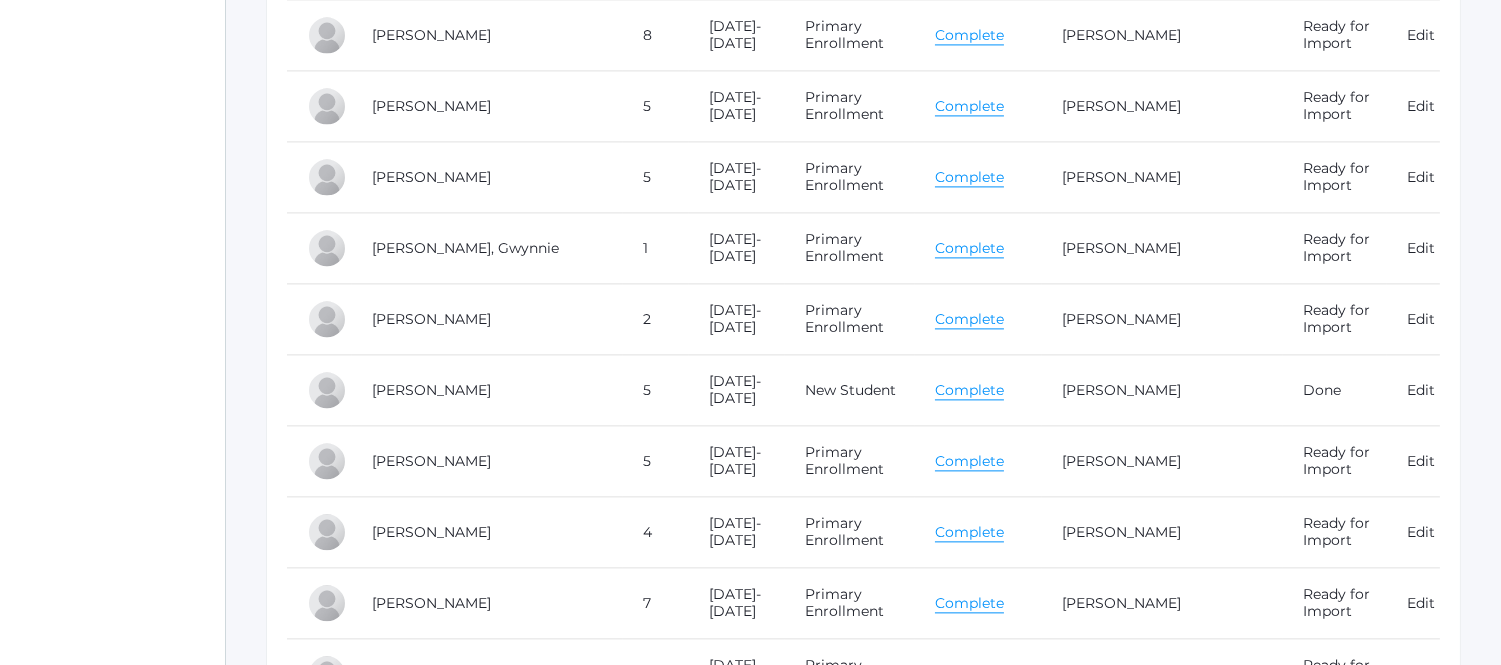 scroll, scrollTop: 7936, scrollLeft: 0, axis: vertical 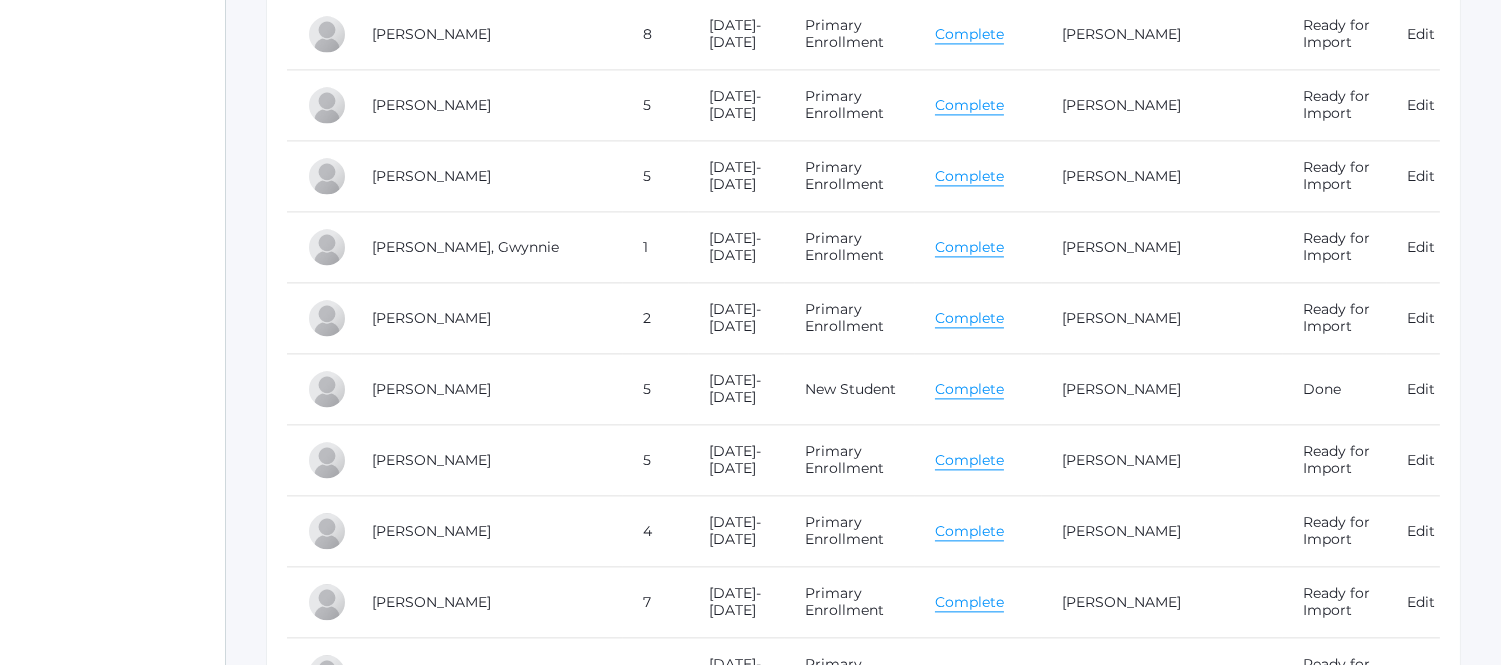 click on "Complete" at bounding box center [969, 389] 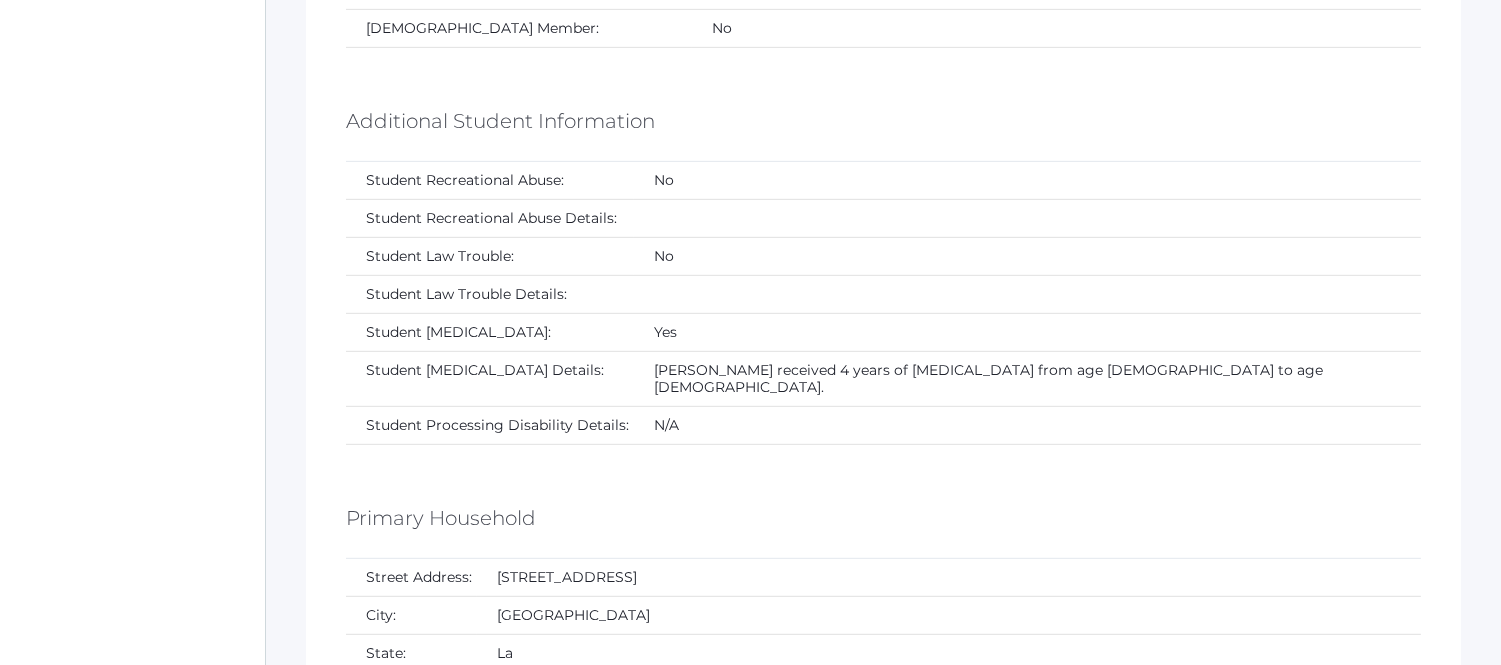 scroll, scrollTop: 1765, scrollLeft: 0, axis: vertical 